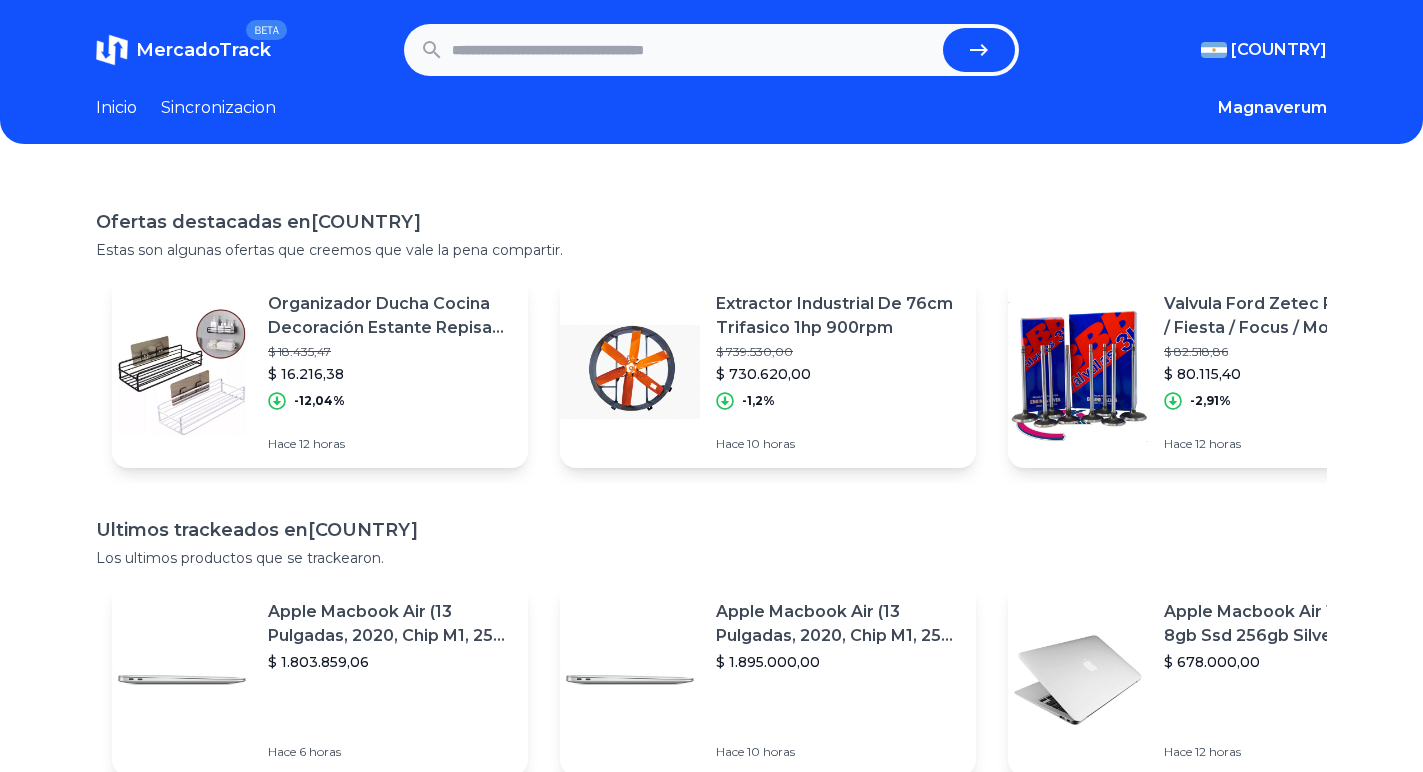 scroll, scrollTop: 0, scrollLeft: 0, axis: both 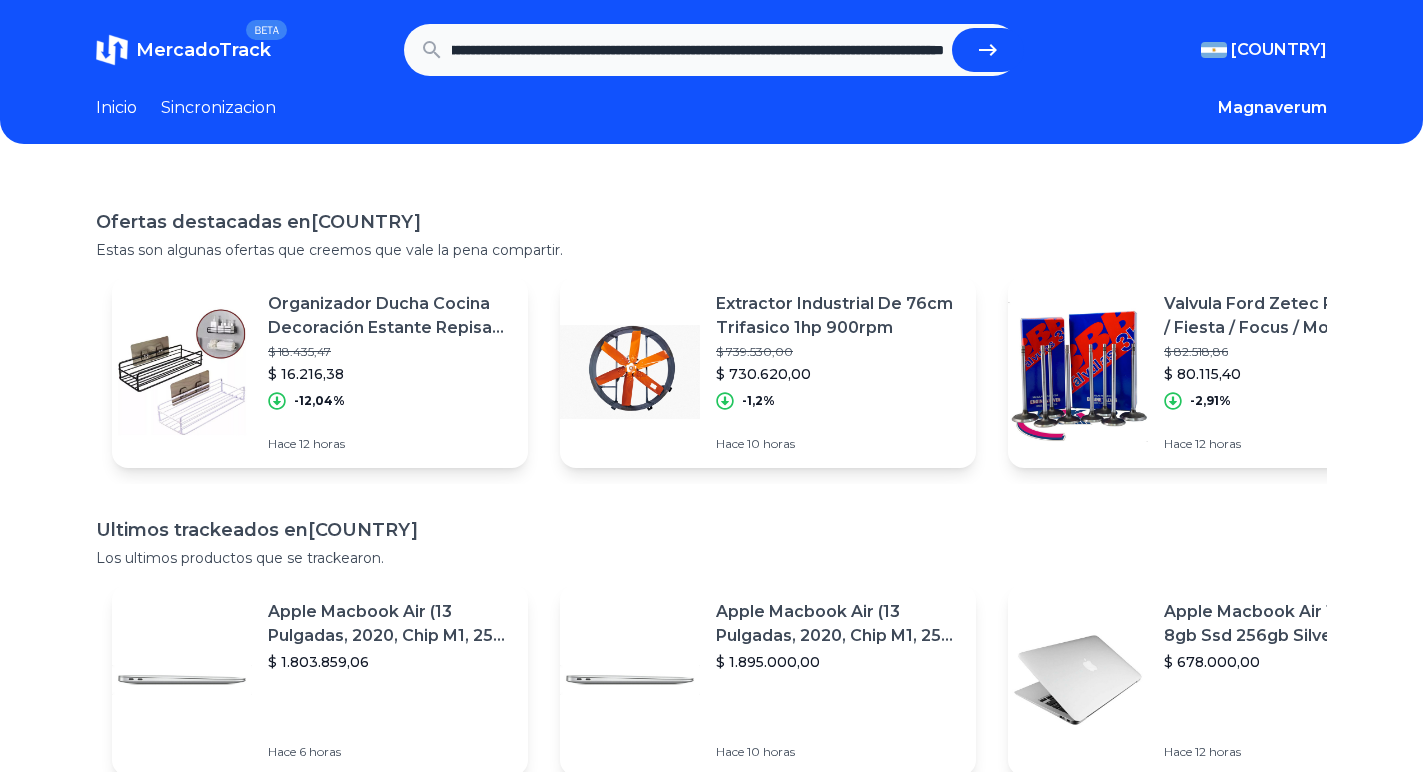 click at bounding box center (988, 50) 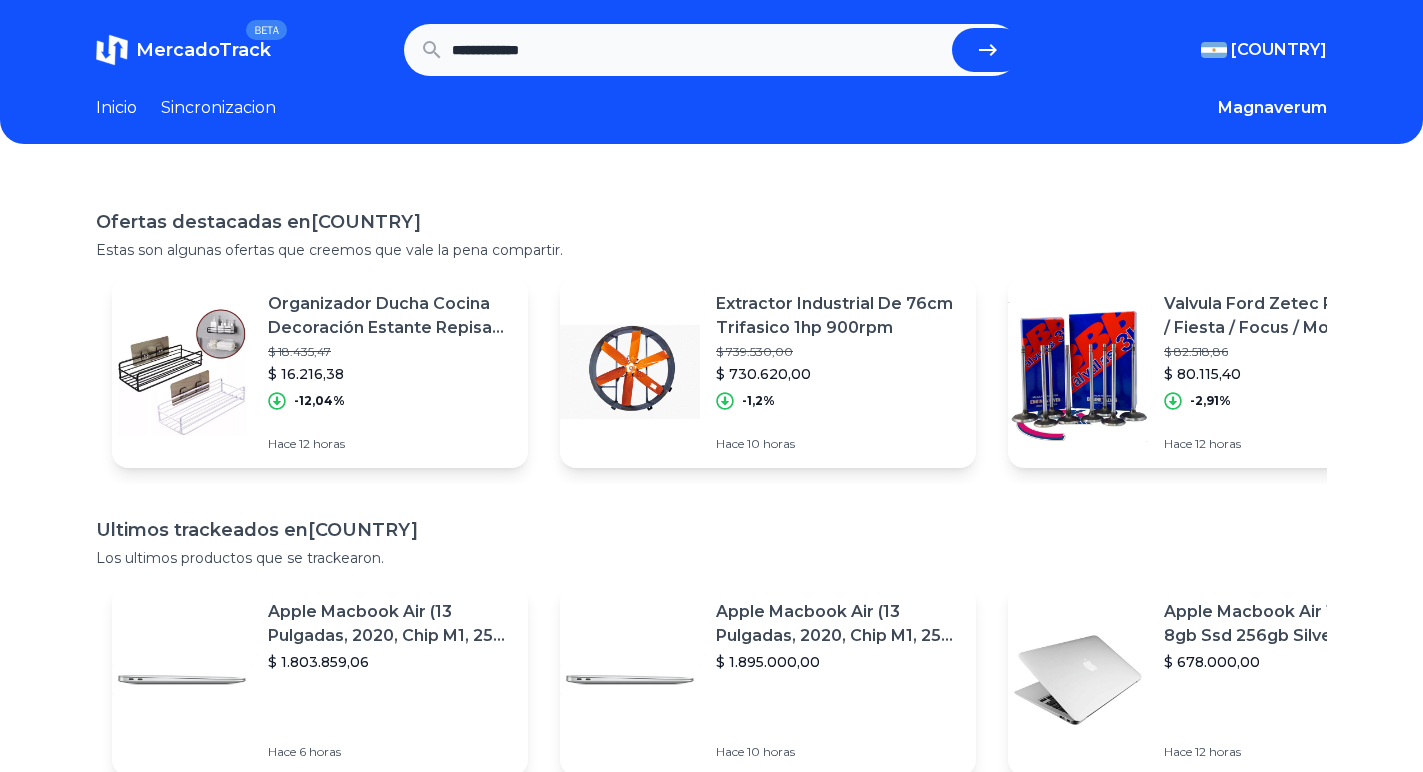 scroll, scrollTop: 0, scrollLeft: 0, axis: both 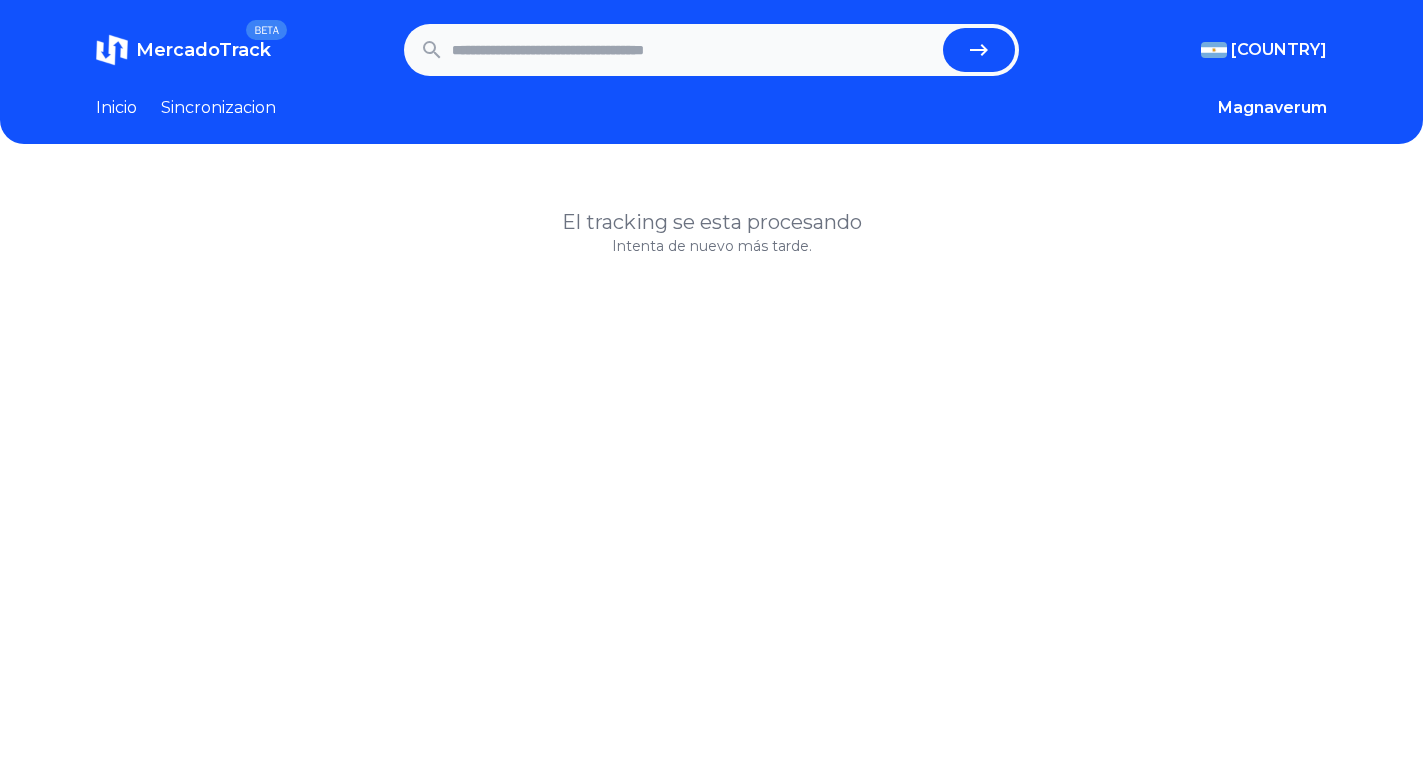 click at bounding box center [694, 50] 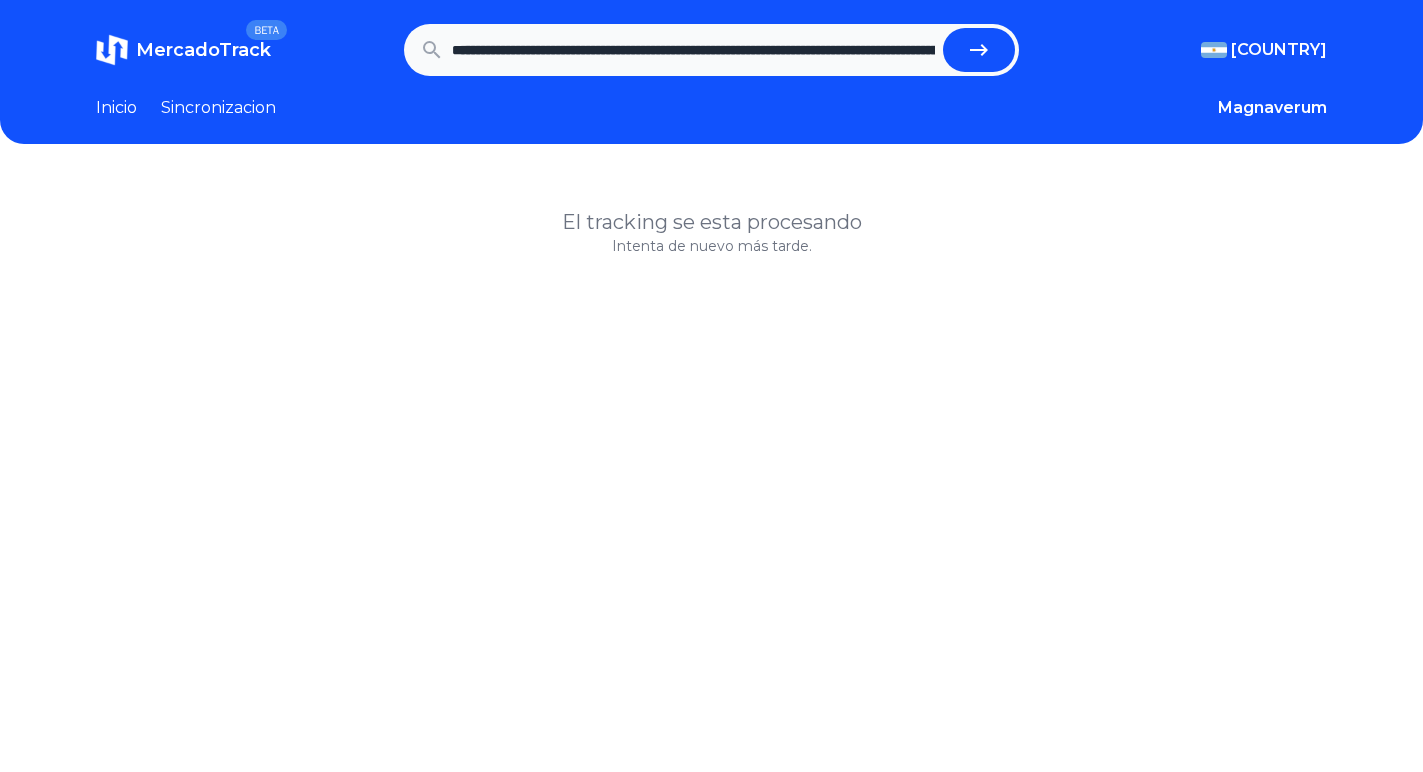 scroll, scrollTop: 0, scrollLeft: 1926, axis: horizontal 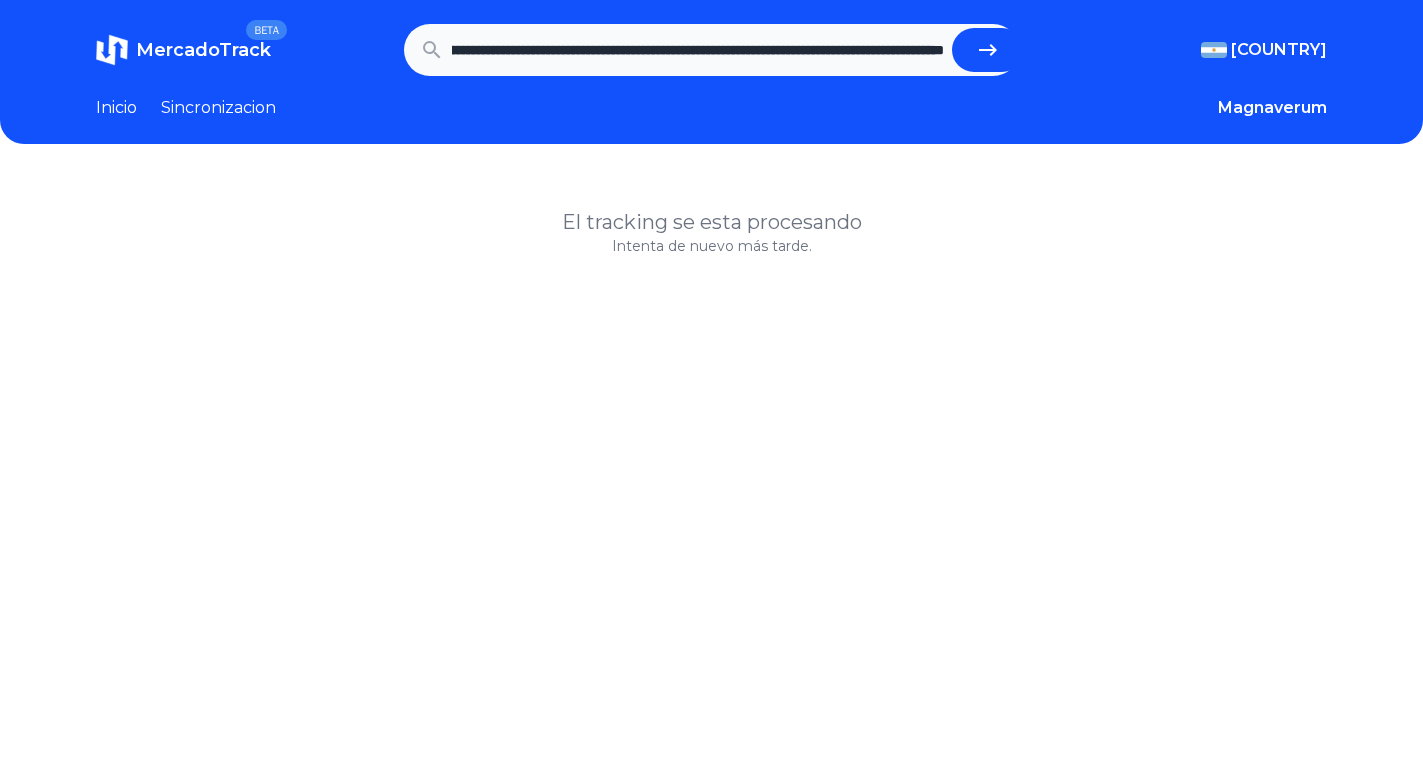 click at bounding box center (988, 50) 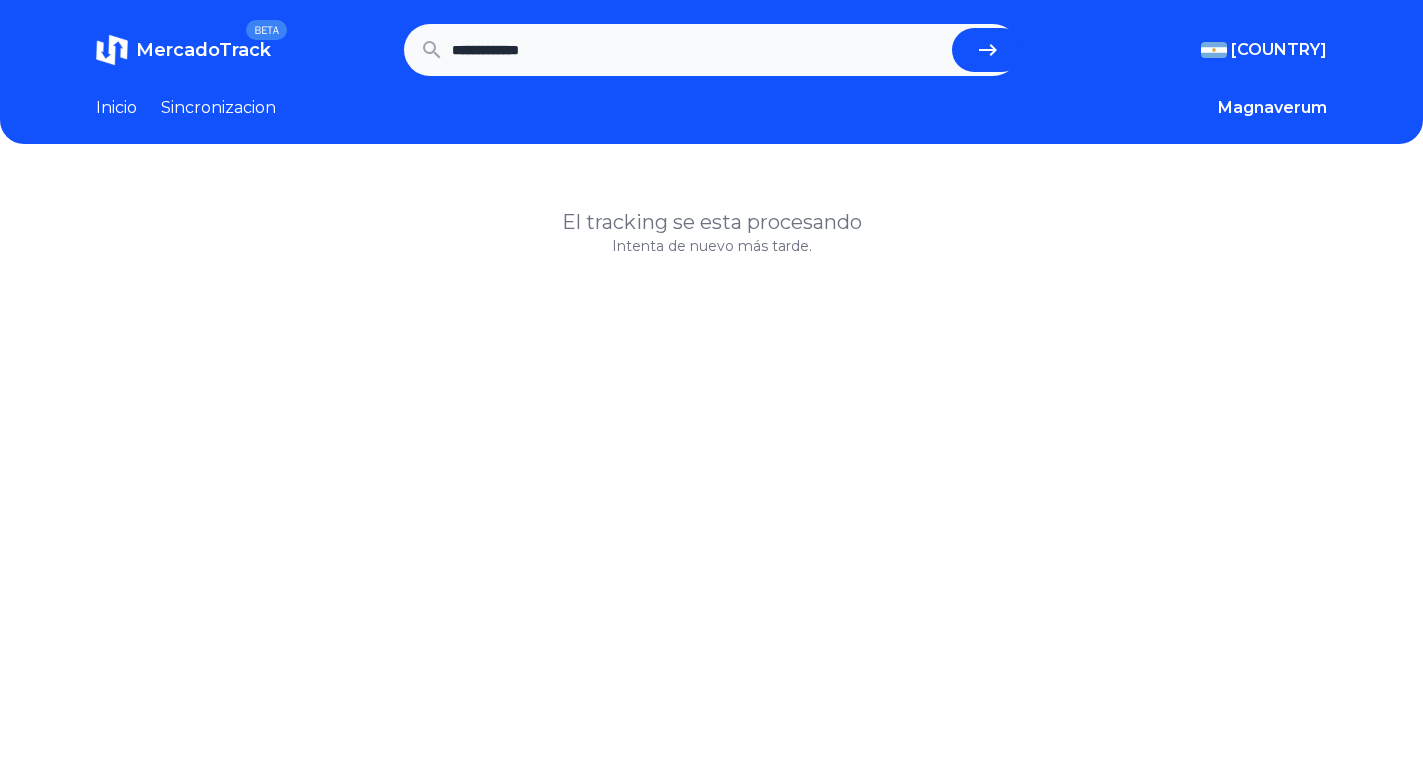 scroll, scrollTop: 0, scrollLeft: 0, axis: both 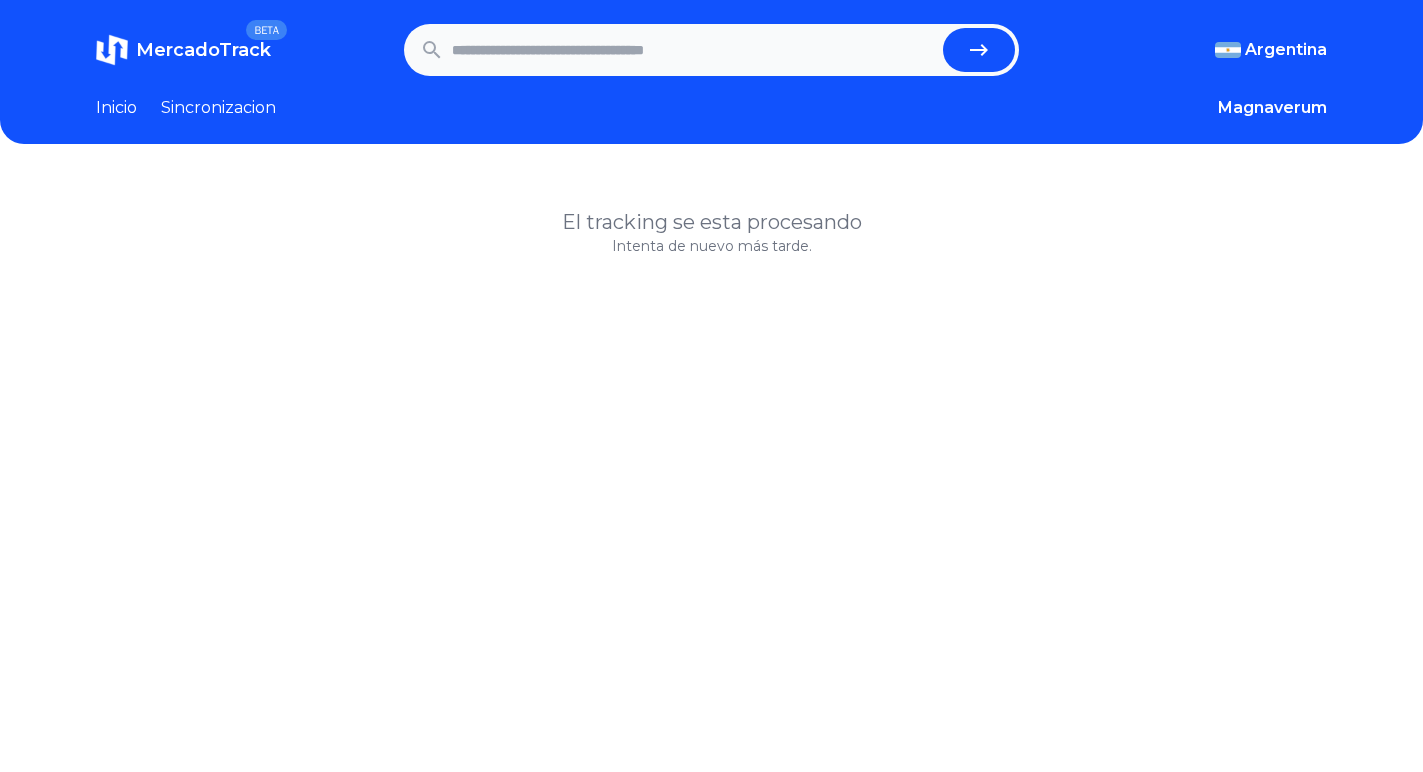 click at bounding box center [694, 50] 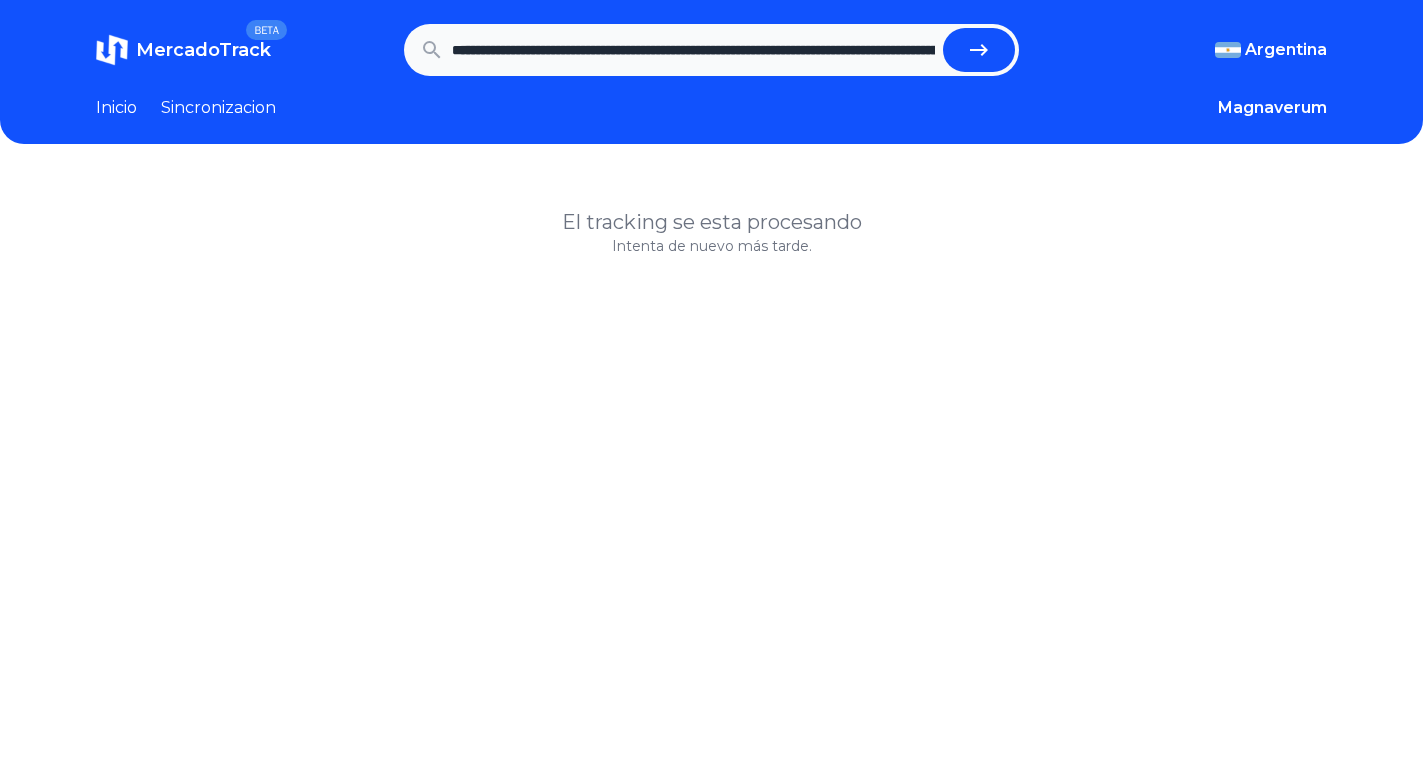 scroll, scrollTop: 0, scrollLeft: 2191, axis: horizontal 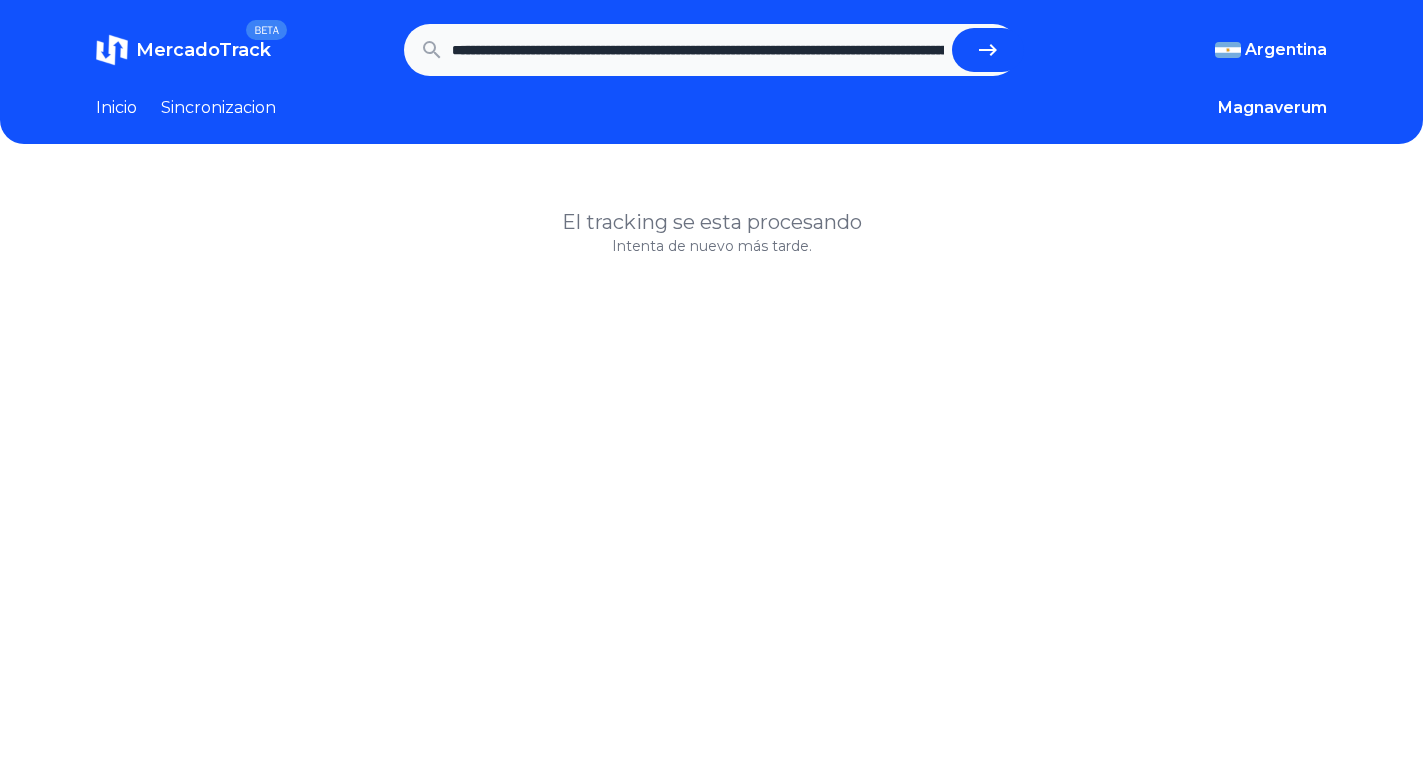 click 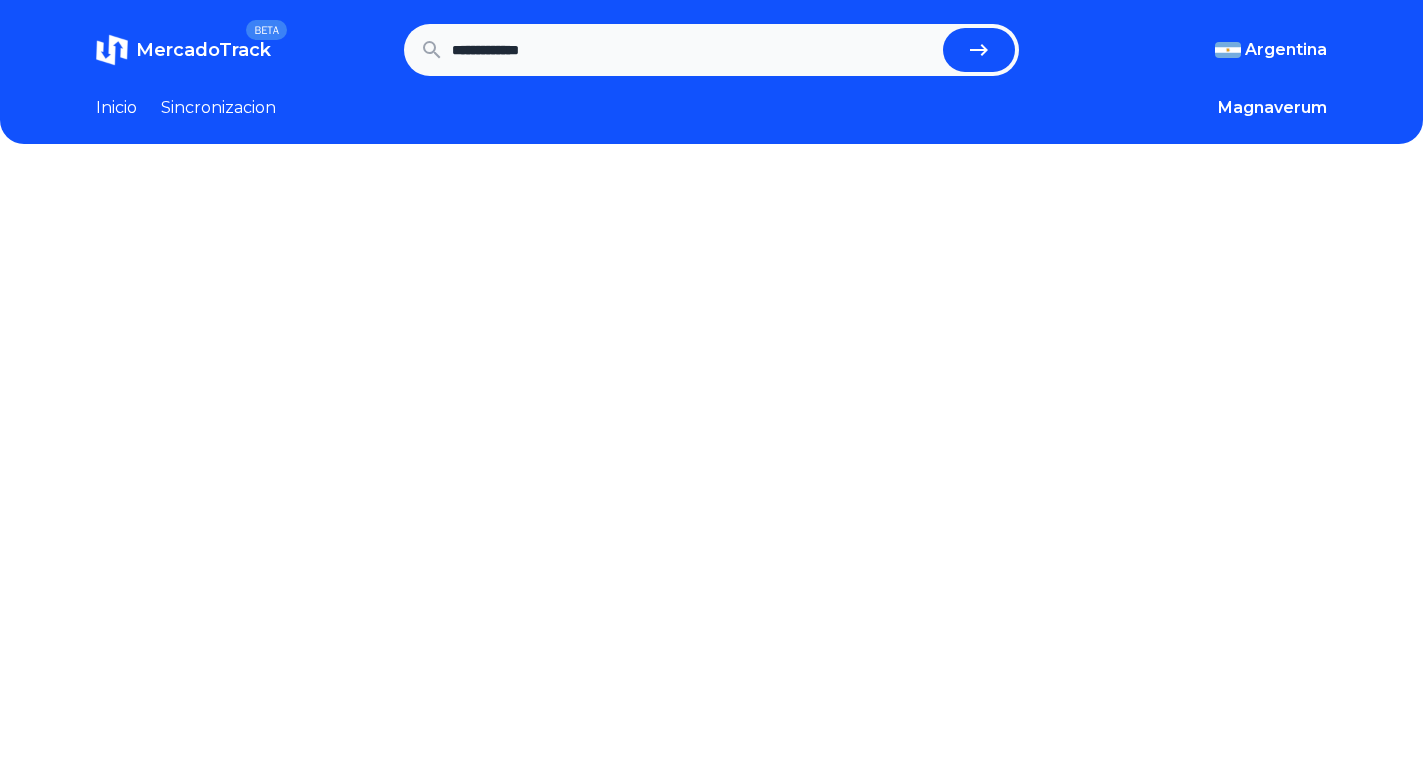 scroll, scrollTop: 0, scrollLeft: 0, axis: both 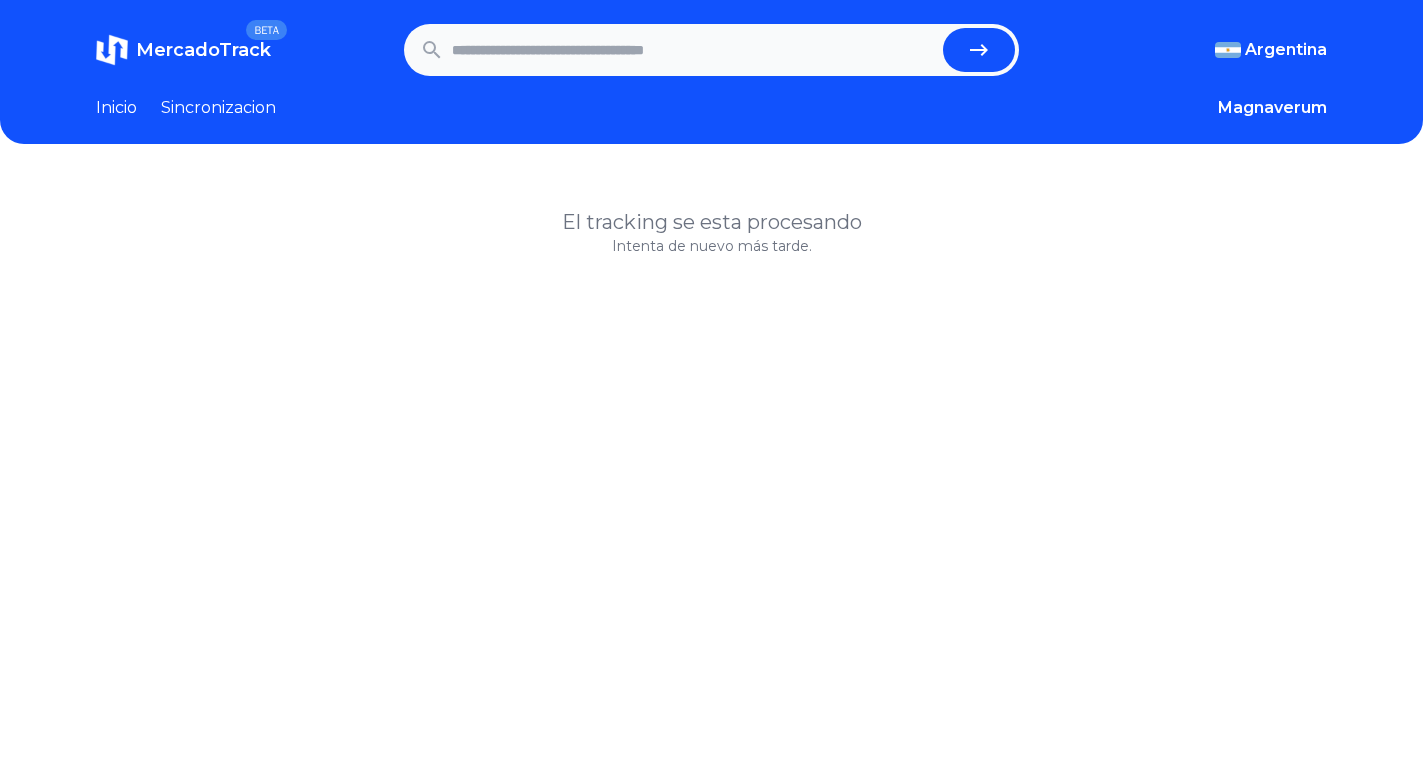 click at bounding box center (694, 50) 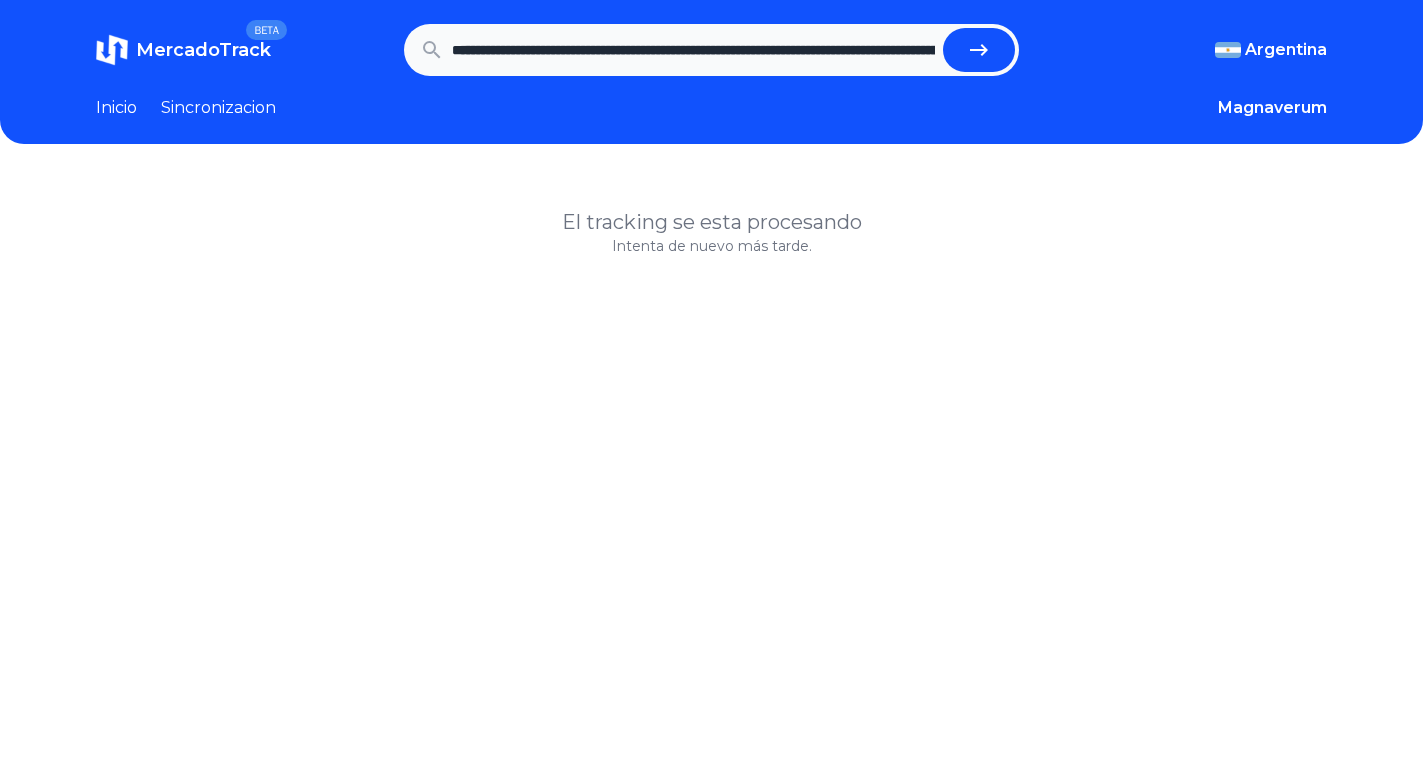 scroll, scrollTop: 0, scrollLeft: 3596, axis: horizontal 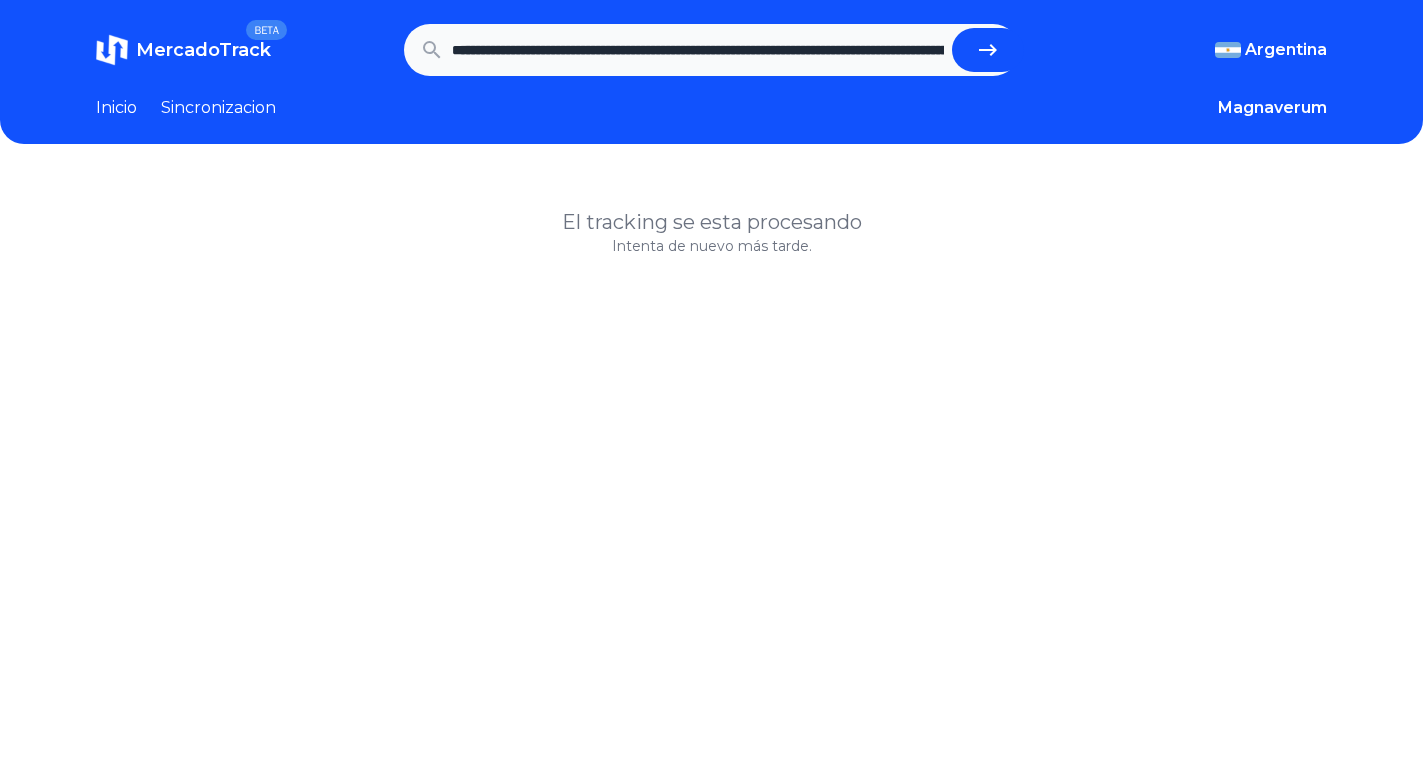 click at bounding box center [988, 50] 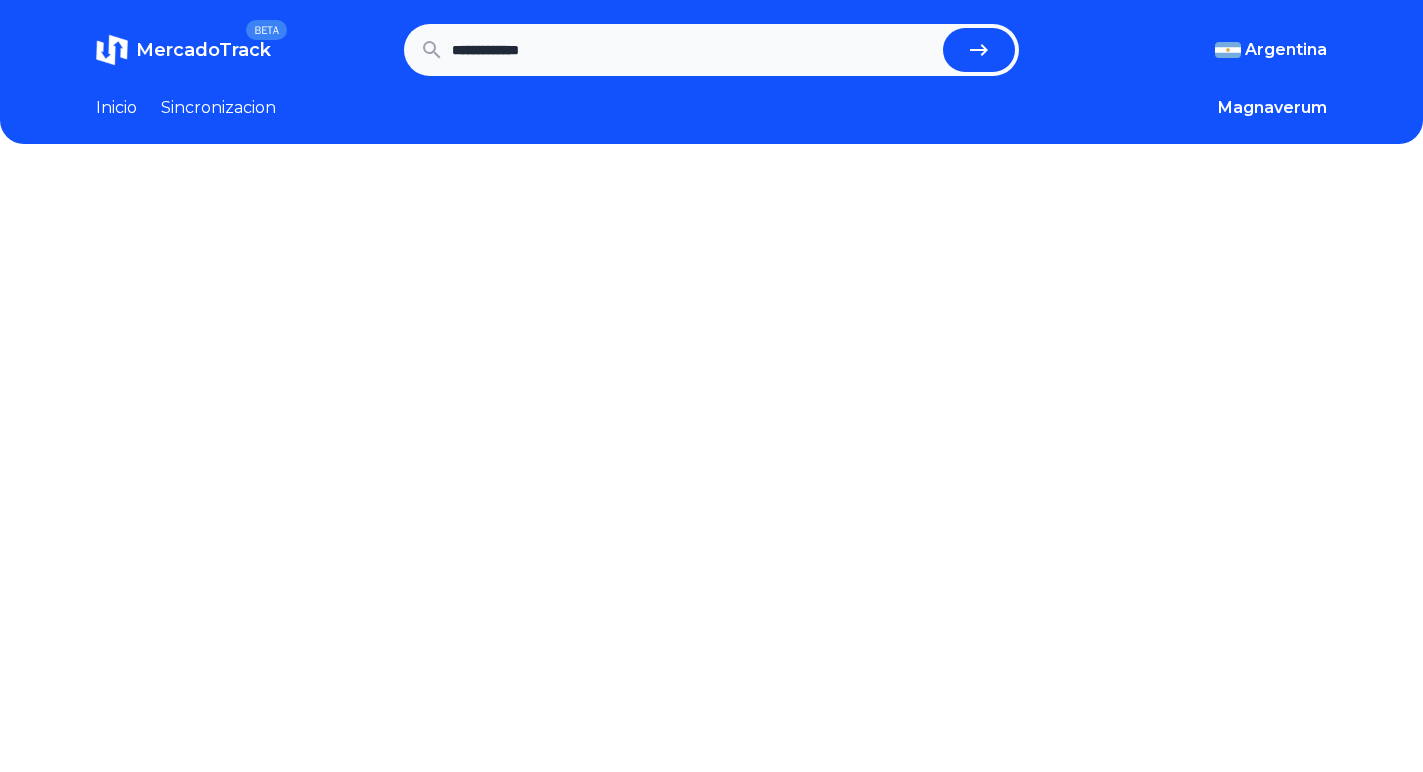 scroll, scrollTop: 0, scrollLeft: 0, axis: both 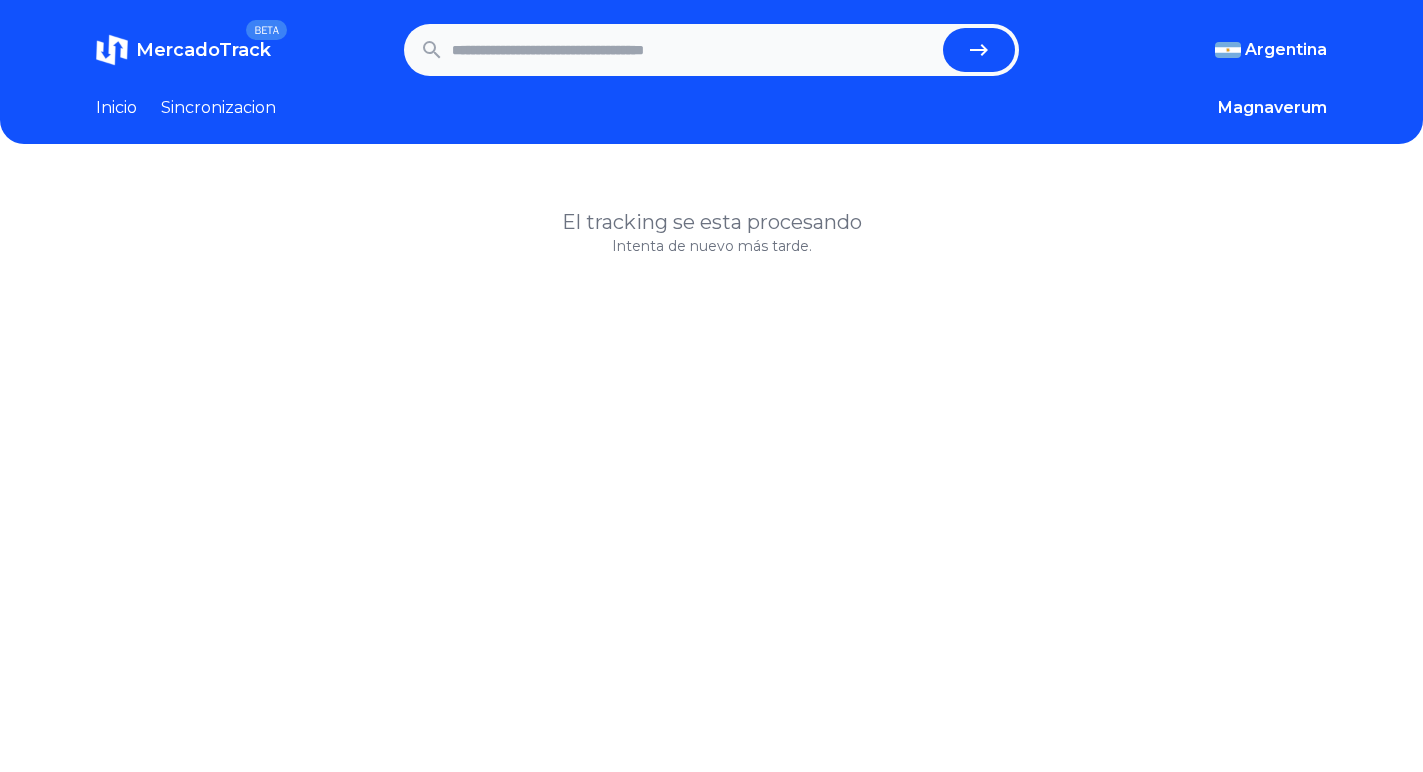 click on "Inicio" at bounding box center [116, 108] 